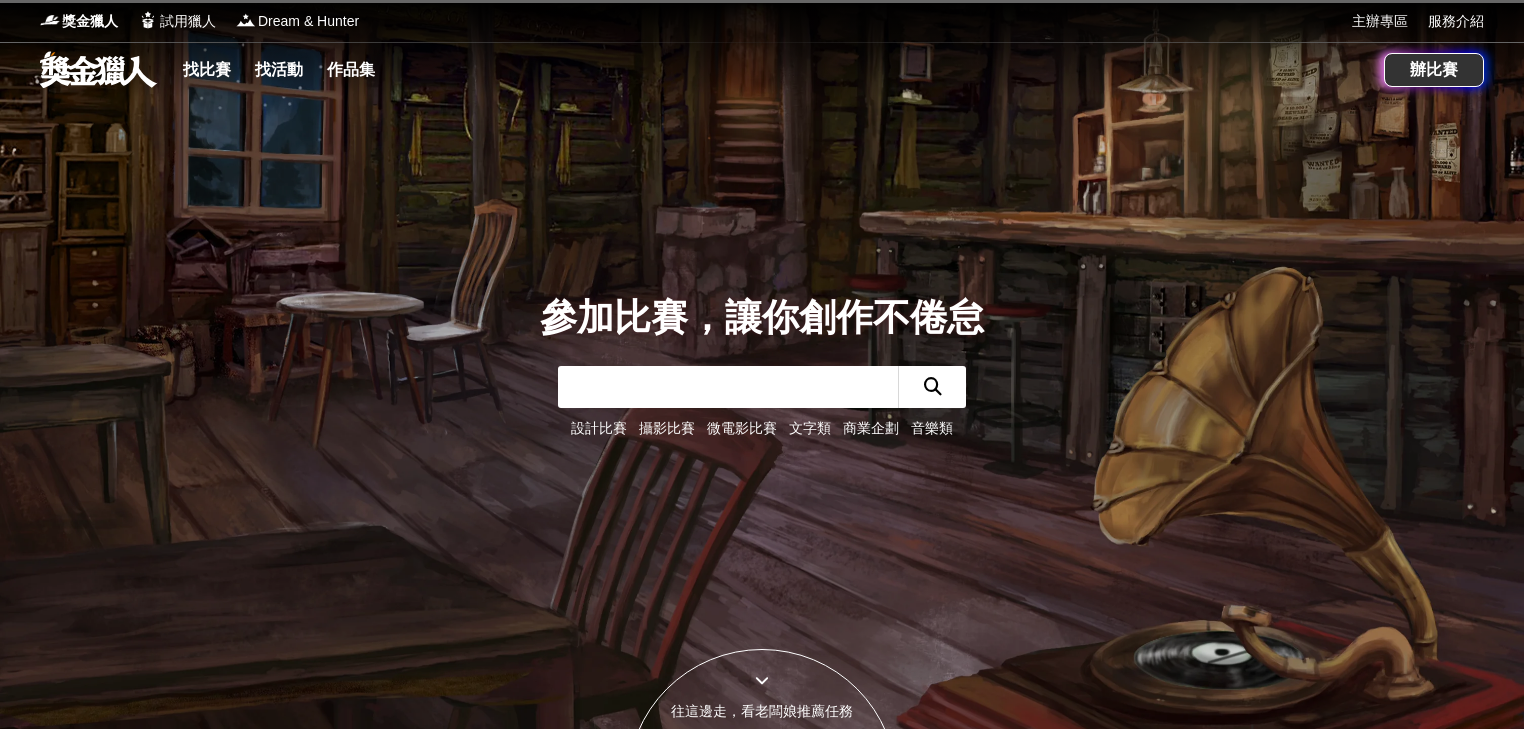 scroll, scrollTop: 0, scrollLeft: 0, axis: both 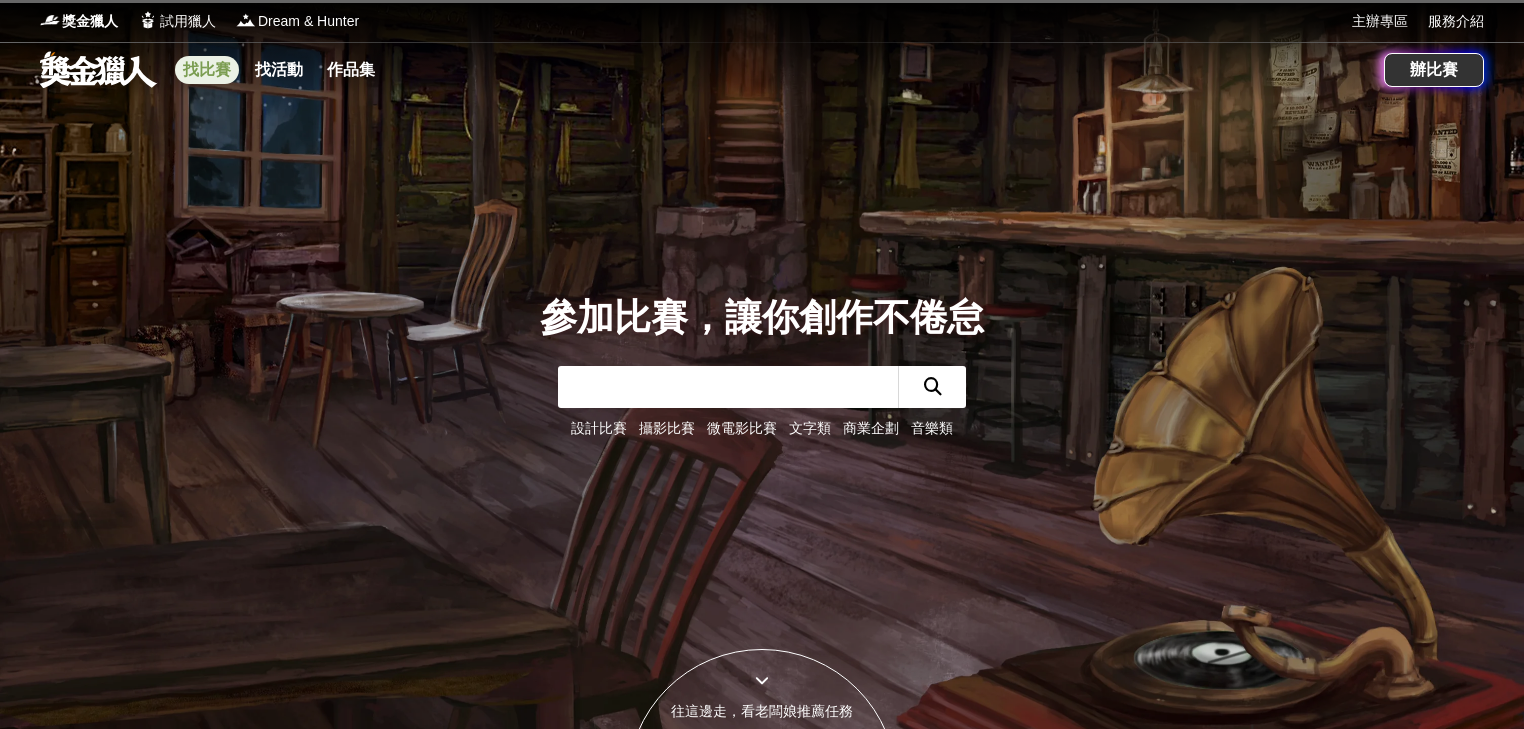 click on "找比賽" at bounding box center [207, 70] 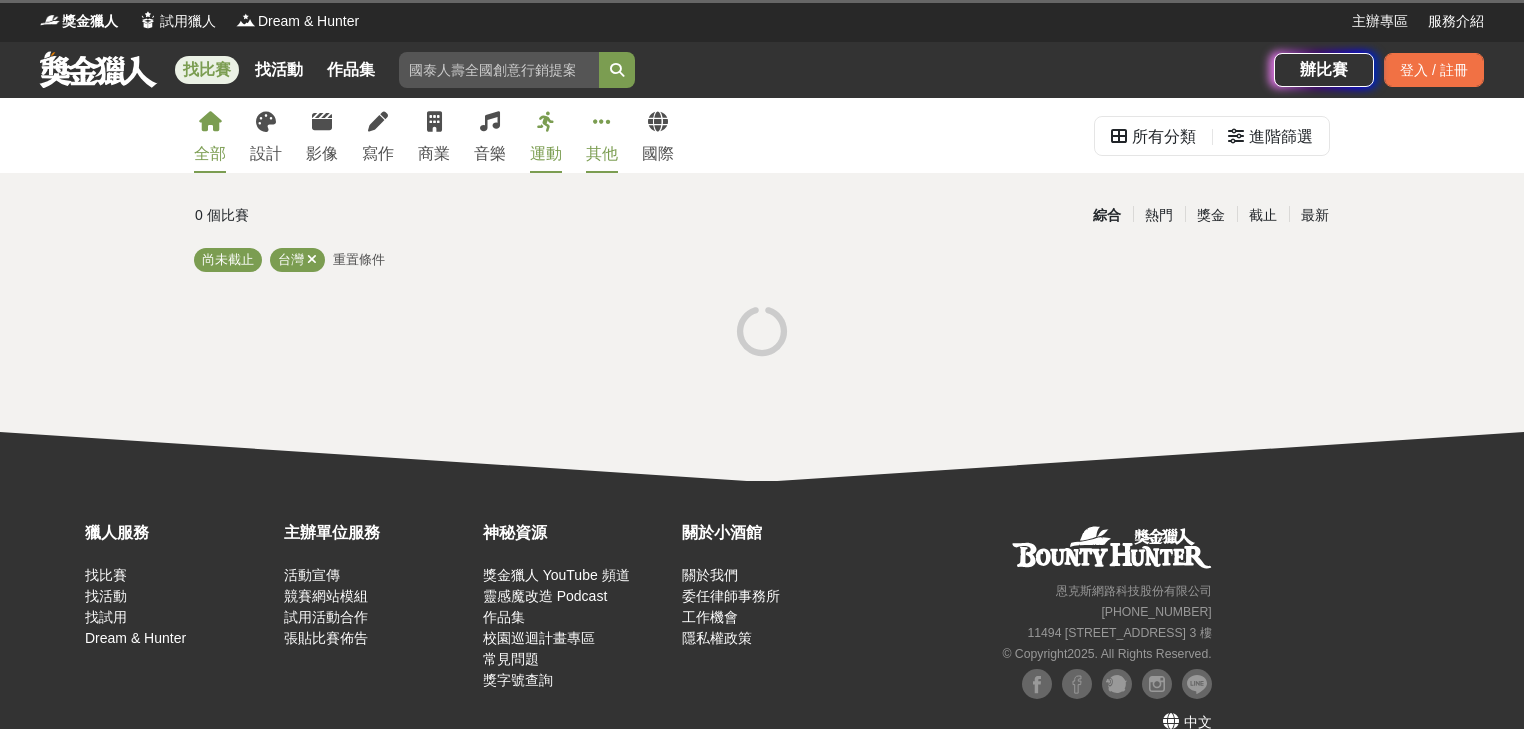click on "其他" at bounding box center [602, 135] 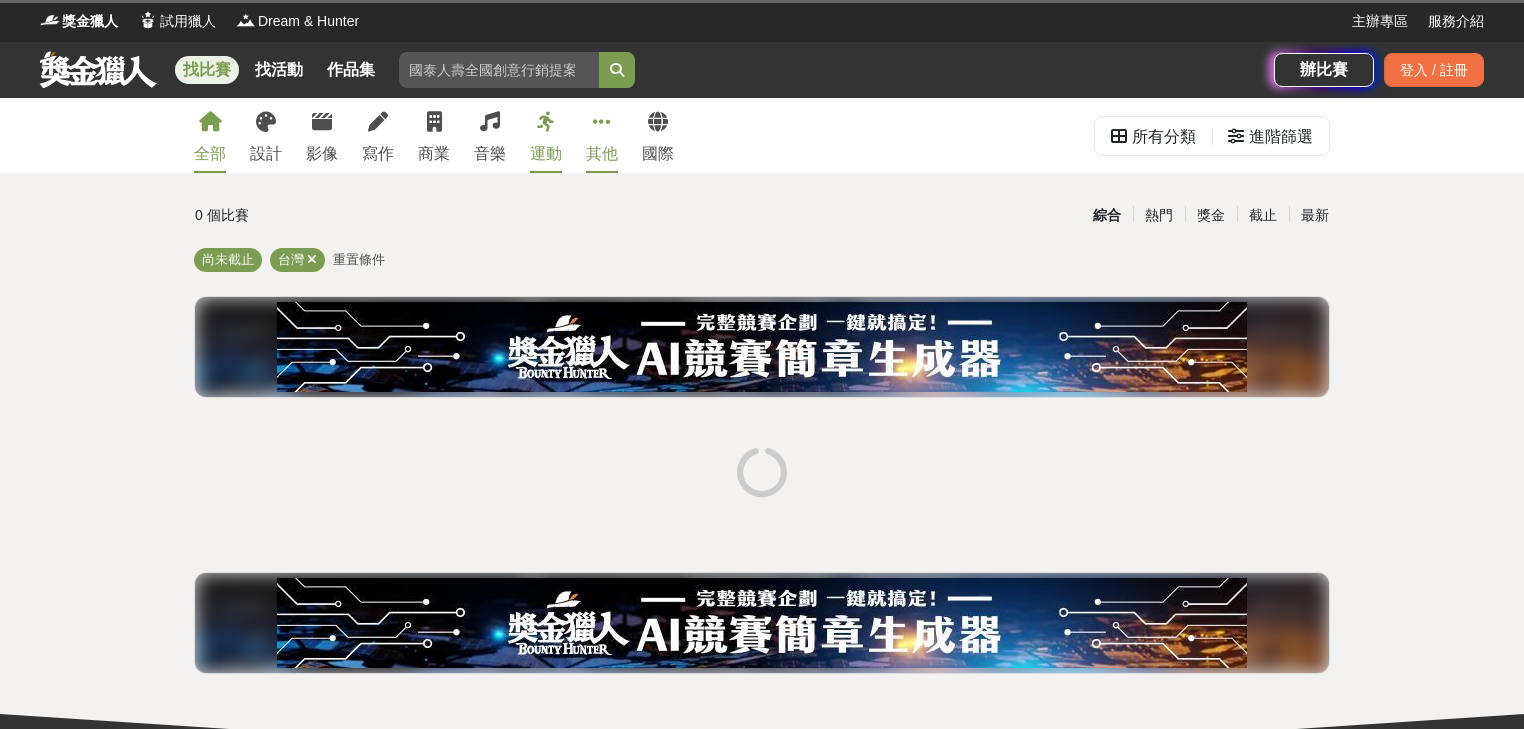 click at bounding box center (602, 122) 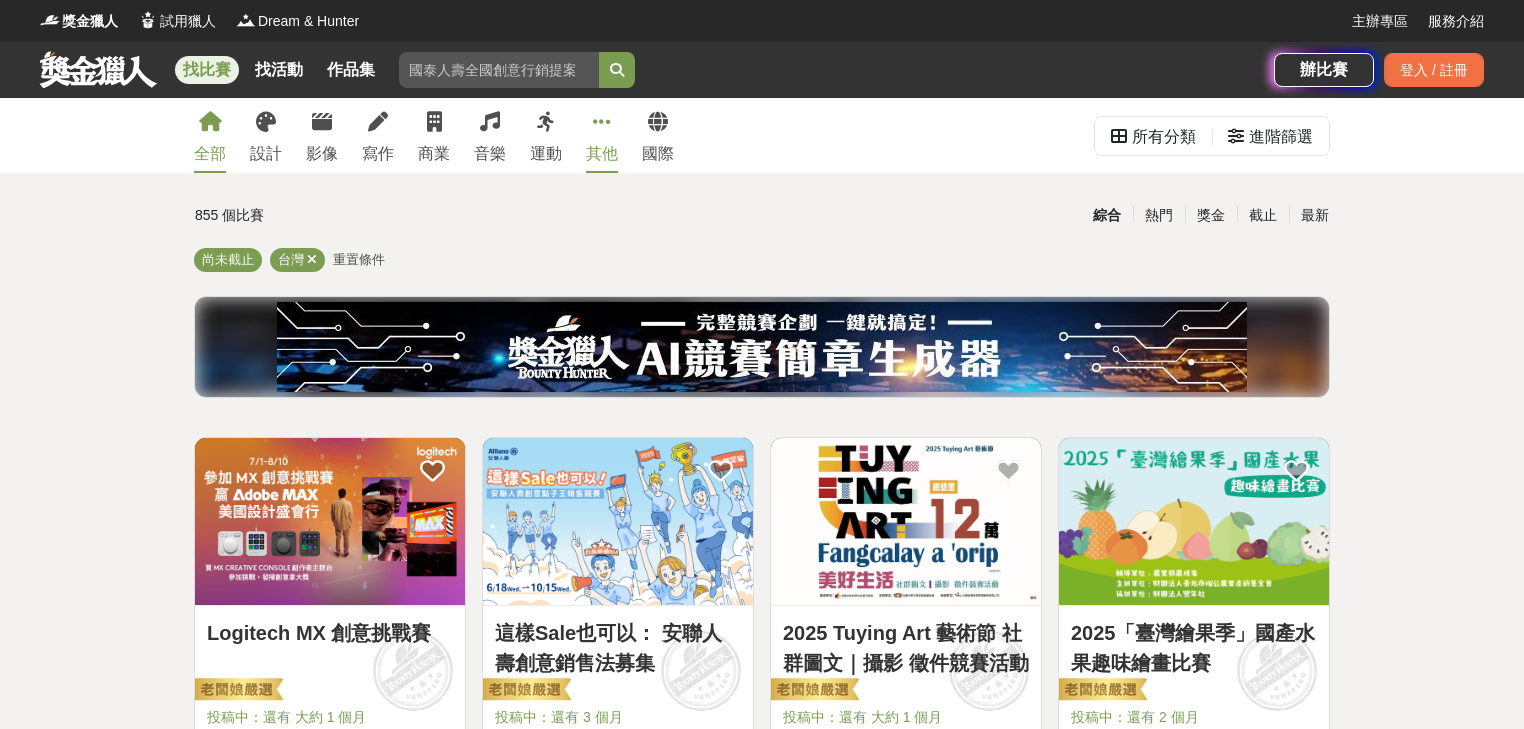 click on "其他" at bounding box center [602, 135] 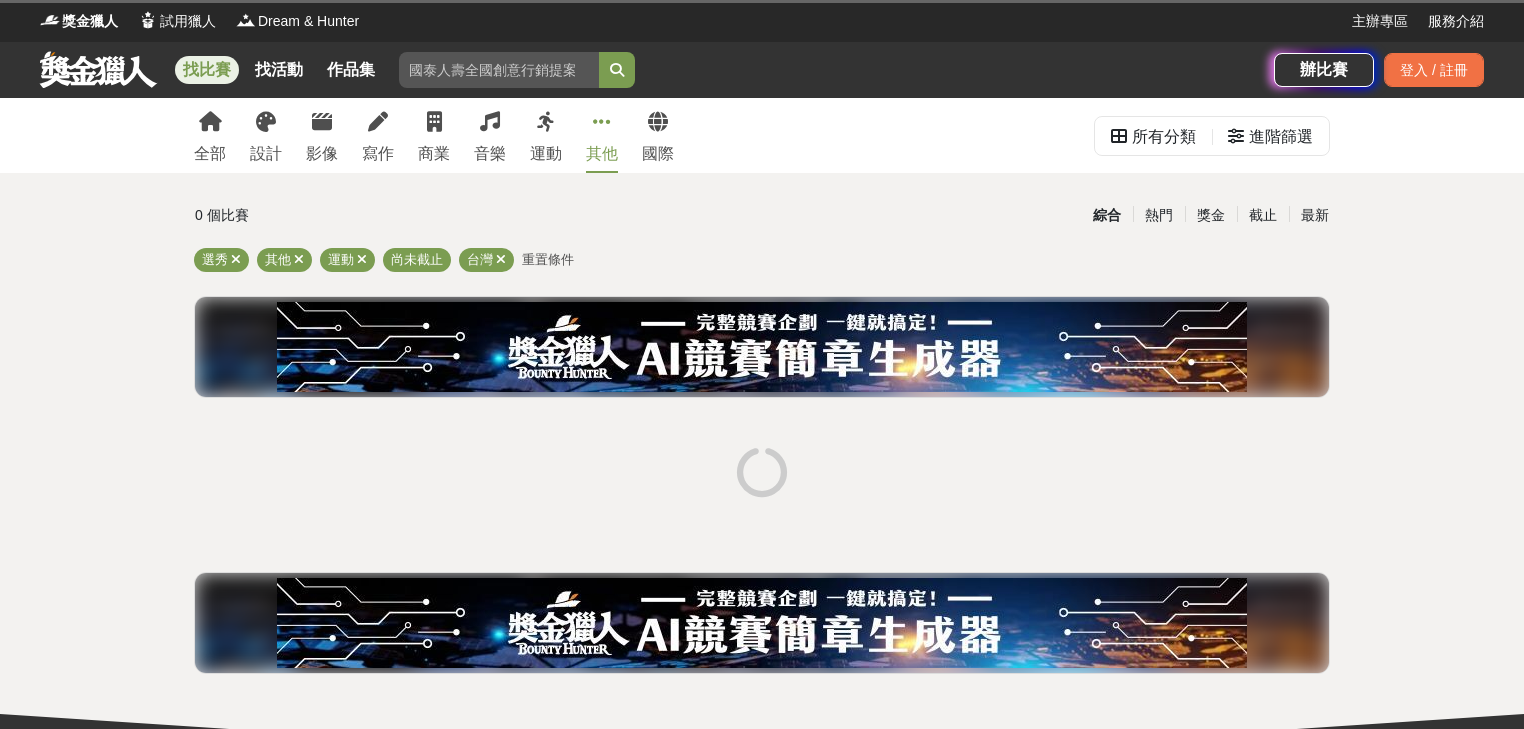 click at bounding box center [602, 122] 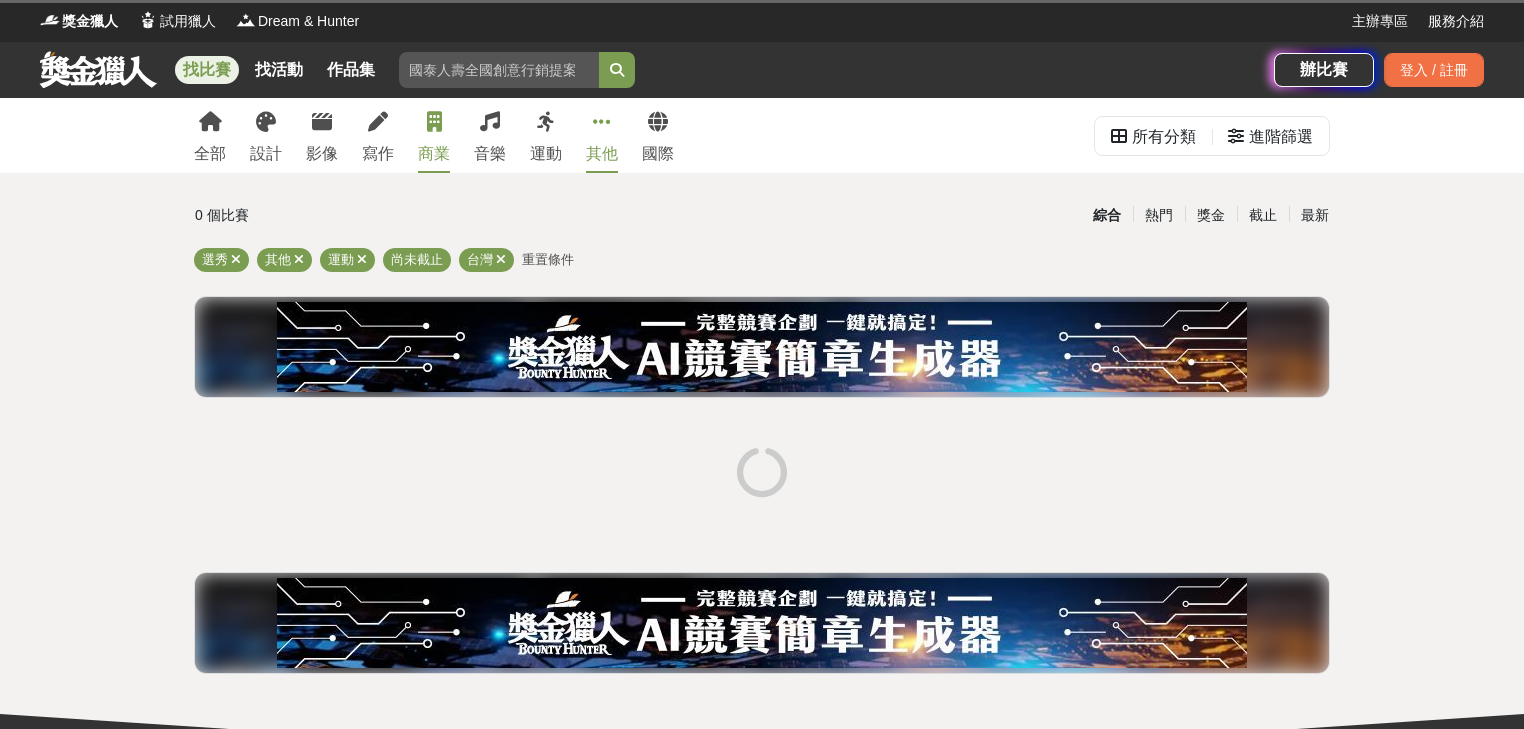 click on "商業" at bounding box center [434, 135] 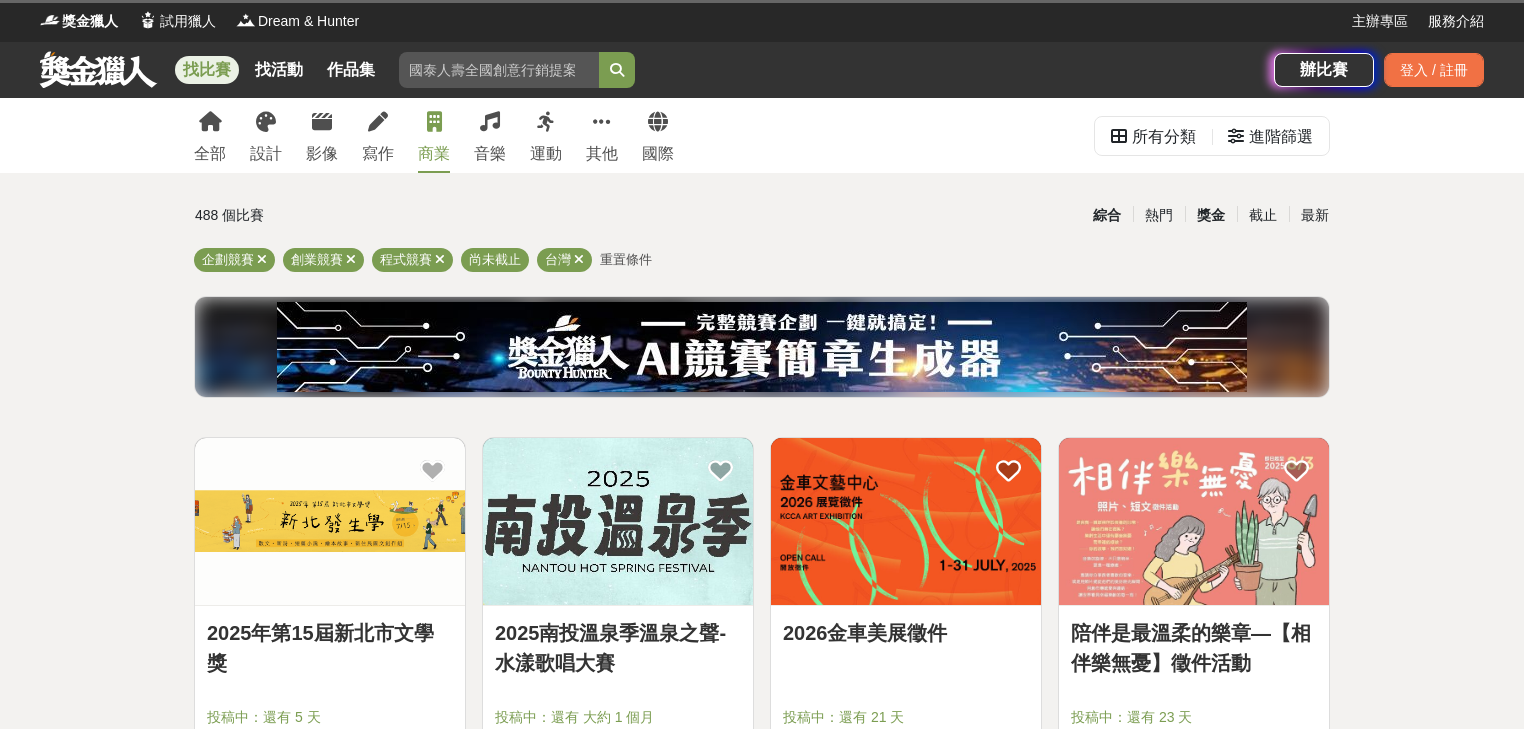 click on "獎金" at bounding box center [1211, 215] 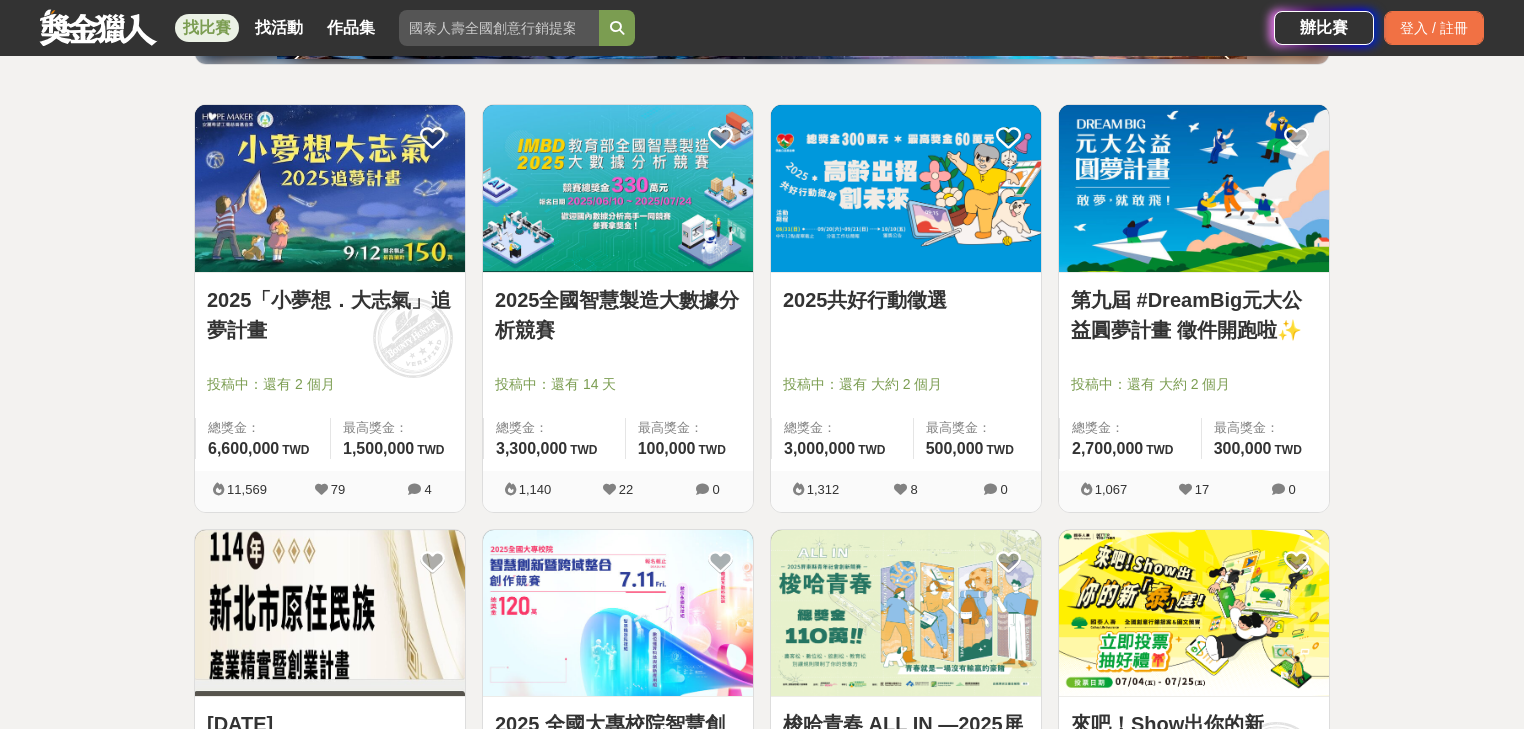scroll, scrollTop: 320, scrollLeft: 0, axis: vertical 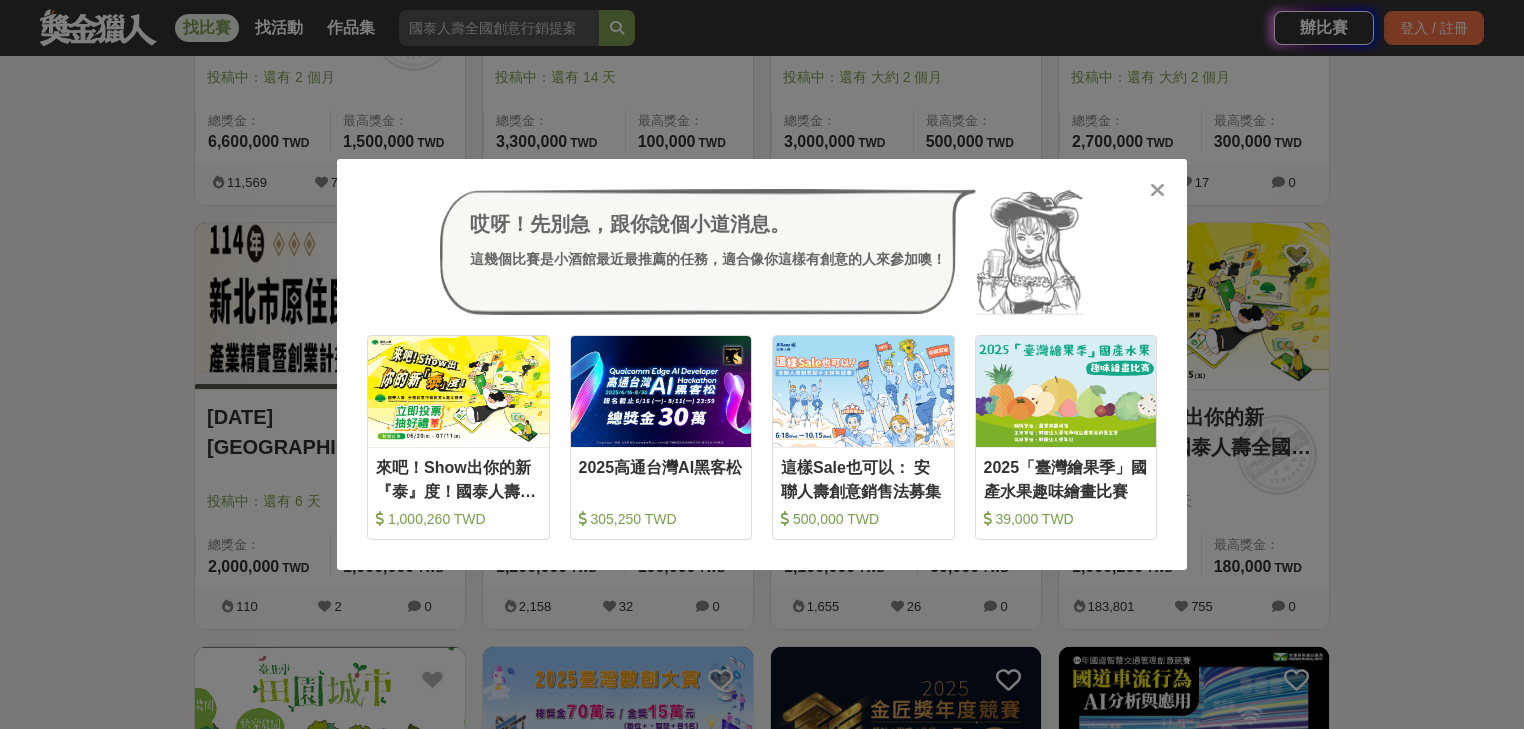 click on "哎呀！先別急，跟你說個小道消息。 這幾個比賽是小酒館最近最推薦的任務，適合像你這樣有創意的人來參加噢！   收藏 來吧！Show出你的新『泰』度！國泰人壽全國創意行銷提案&圖文競賽   1,000,260 TWD   收藏 2025高通台灣AI黑客松   305,250 TWD   收藏 這樣Sale也可以： 安聯人壽創意銷售法募集   500,000 TWD   收藏 2025「臺灣繪果季」國產水果趣味繪畫比賽   39,000 TWD" at bounding box center [762, 364] 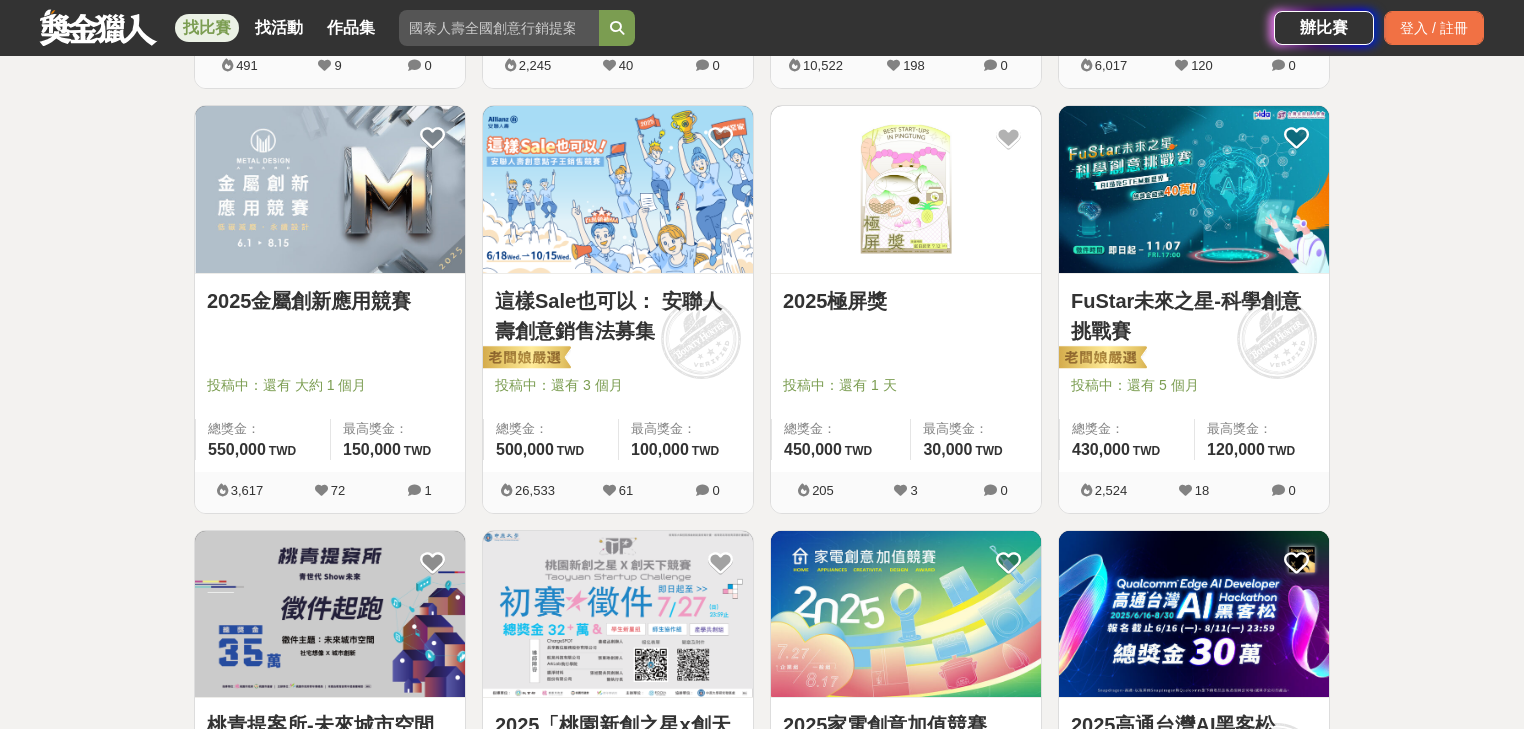 scroll, scrollTop: 1600, scrollLeft: 0, axis: vertical 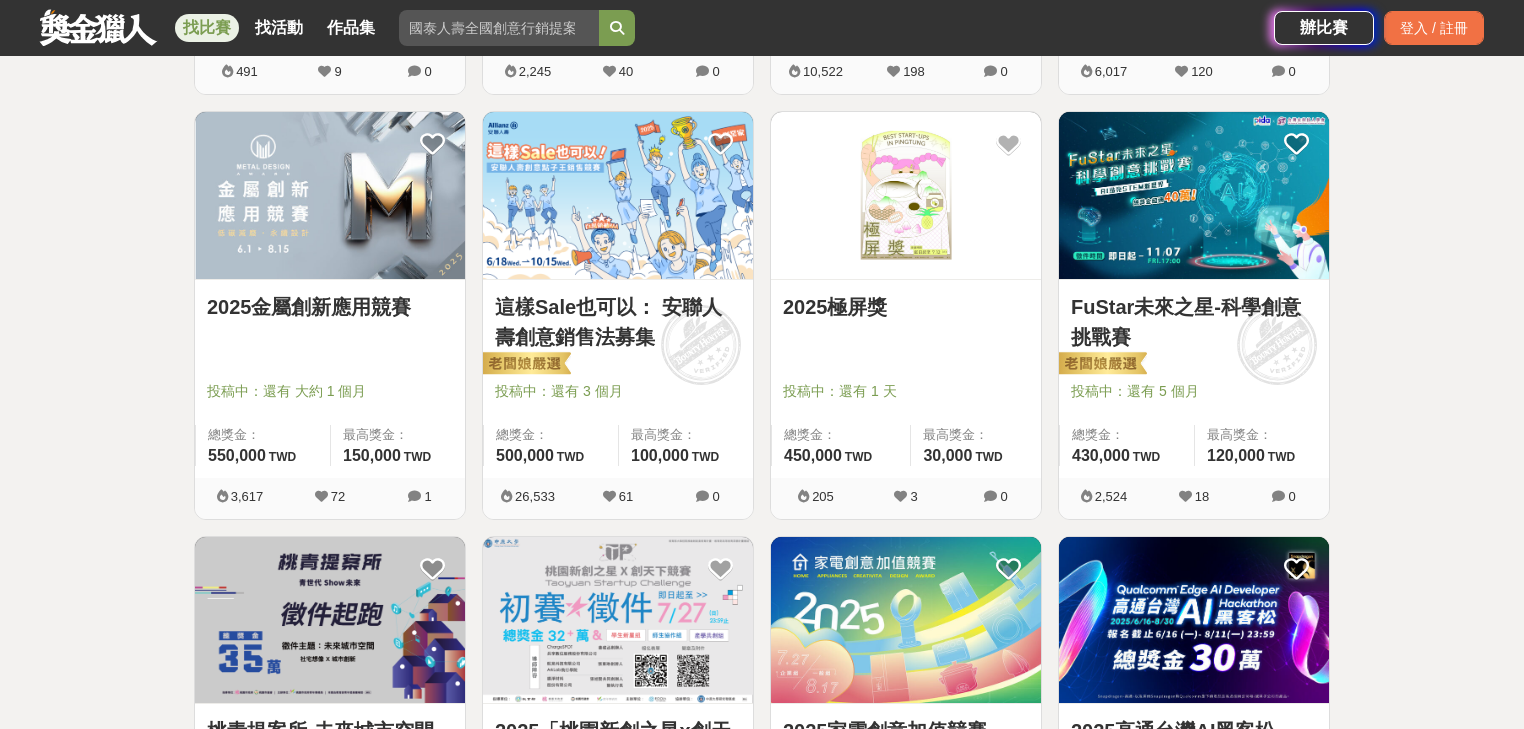 click on "FuStar未來之星-科學創意挑戰賽" at bounding box center (1194, 322) 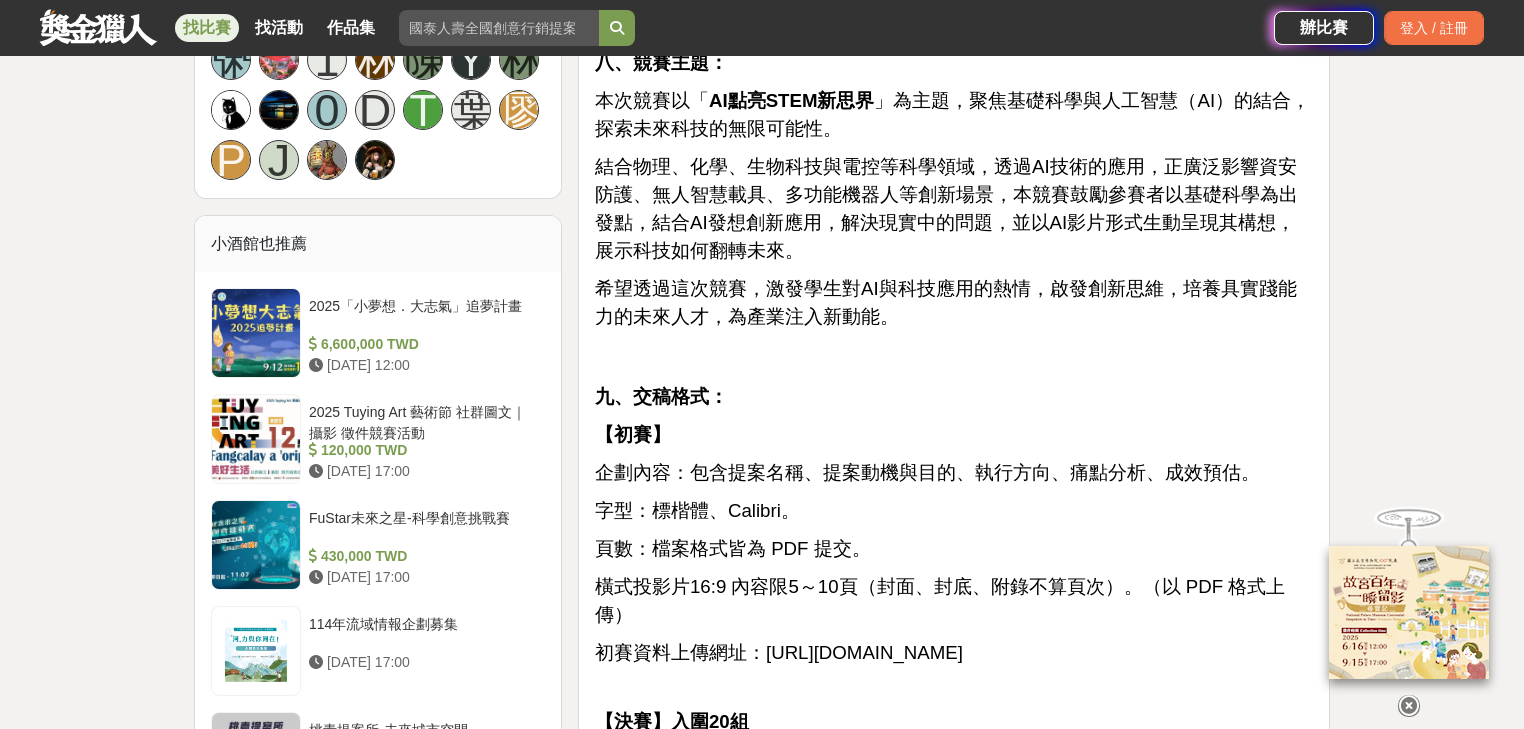 scroll, scrollTop: 2000, scrollLeft: 0, axis: vertical 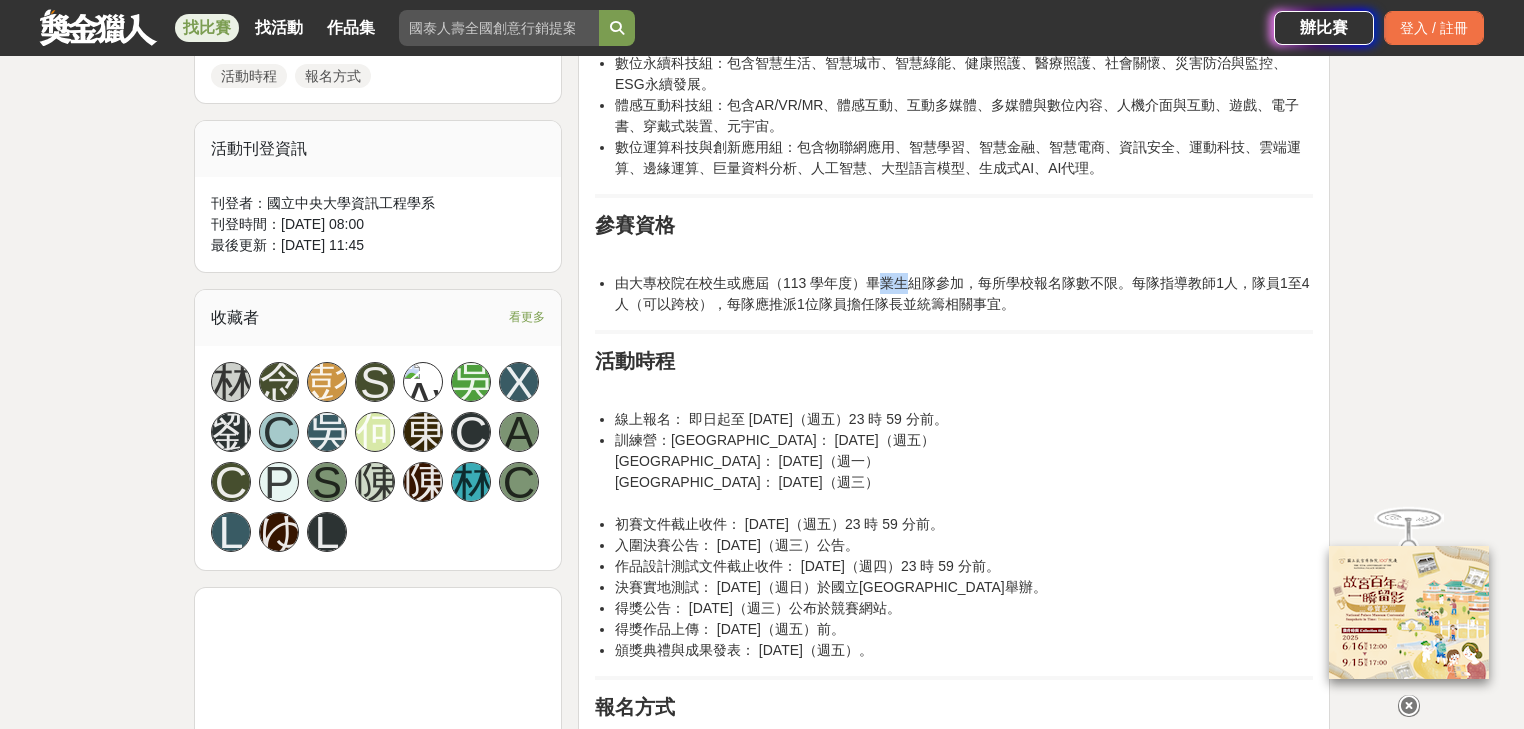 drag, startPoint x: 876, startPoint y: 279, endPoint x: 903, endPoint y: 291, distance: 29.546574 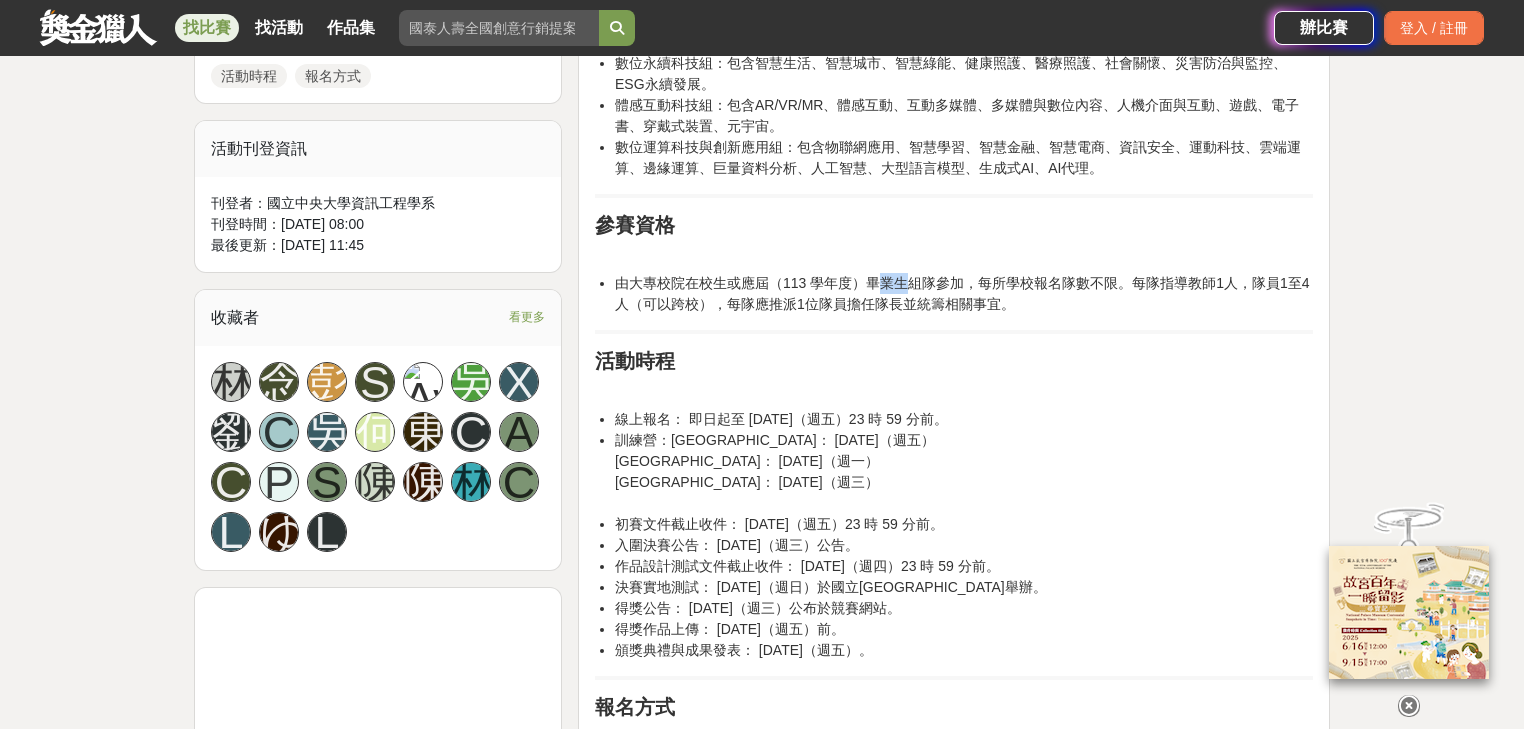 click on "由大專校院在校生或應屆（113 學年度）畢業生組隊參加，每所學校報名隊數不限。每隊指導教師1人，隊員1至4人（可以跨校），每隊應推派1位隊員擔任隊長並統籌相關事宜。" at bounding box center [964, 294] 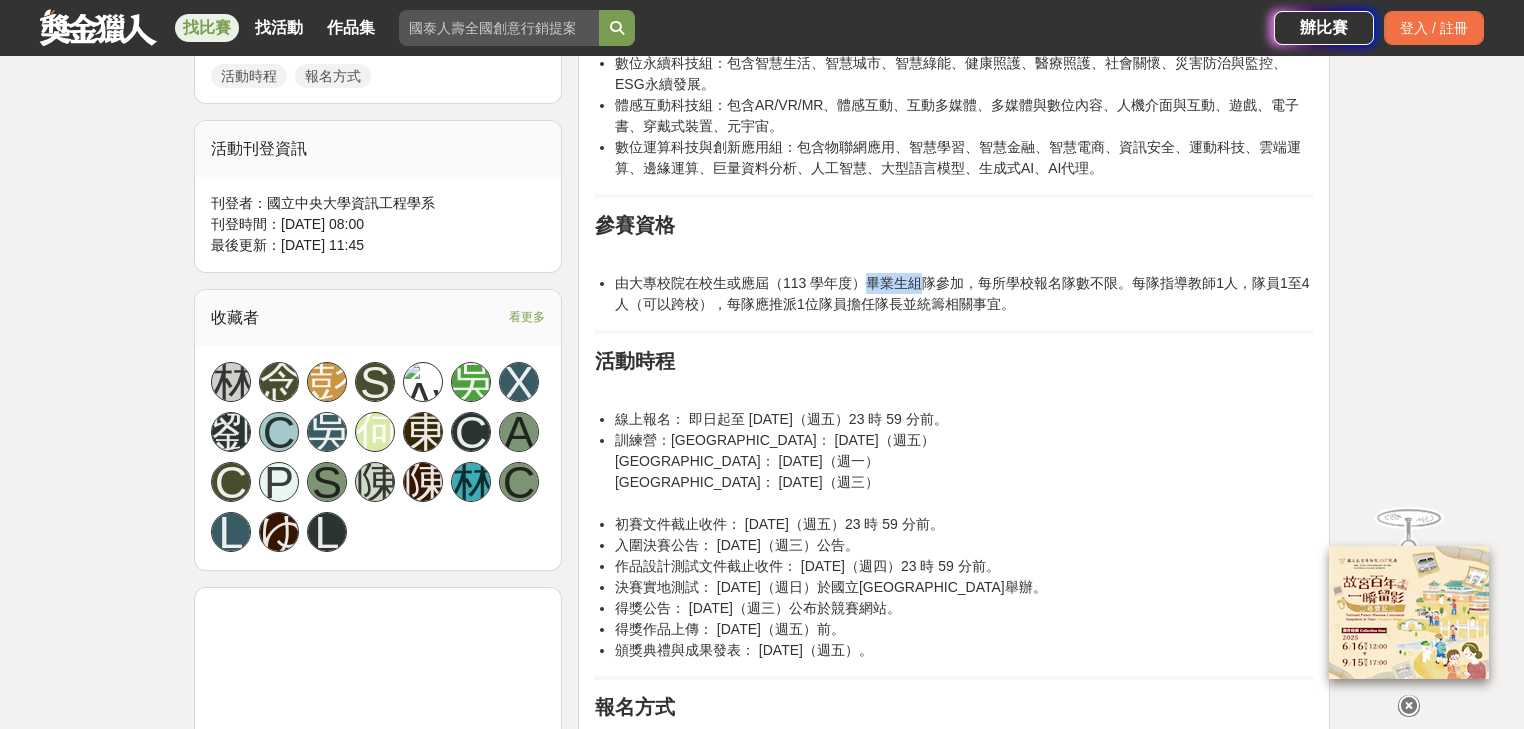 drag, startPoint x: 865, startPoint y: 280, endPoint x: 927, endPoint y: 288, distance: 62.514 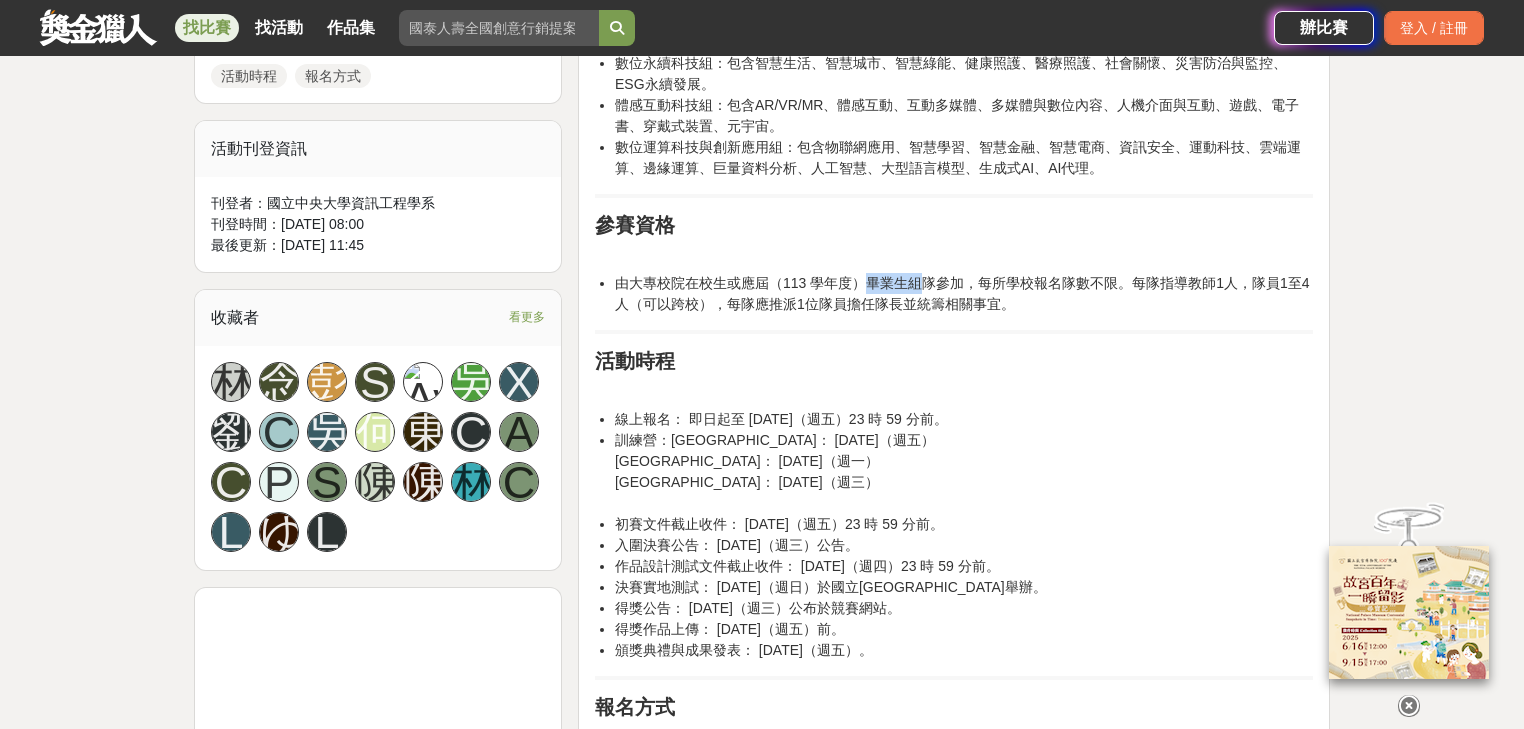 click on "由大專校院在校生或應屆（113 學年度）畢業生組隊參加，每所學校報名隊數不限。每隊指導教師1人，隊員1至4人（可以跨校），每隊應推派1位隊員擔任隊長並統籌相關事宜。" at bounding box center (964, 294) 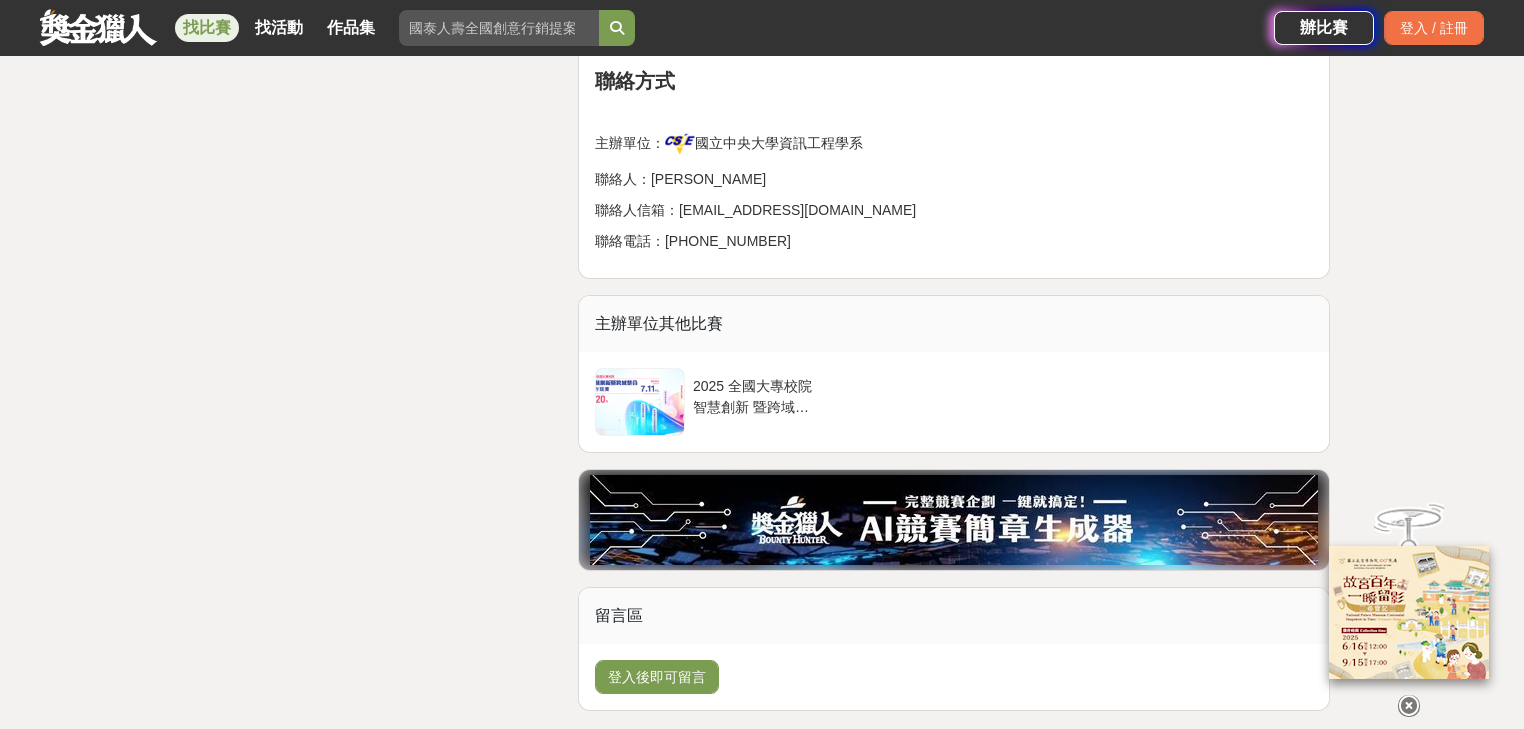 scroll, scrollTop: 3840, scrollLeft: 0, axis: vertical 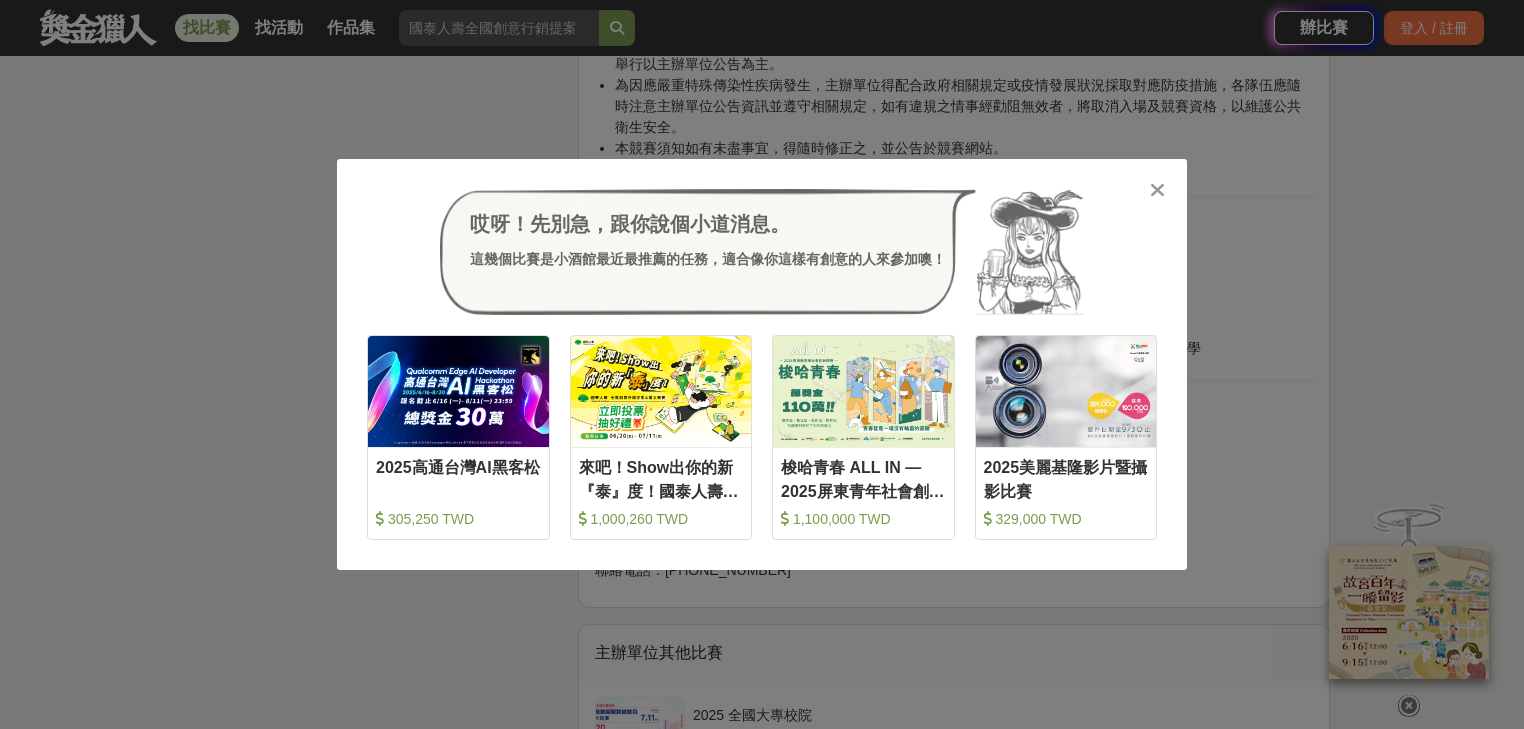 click on "哎呀！先別急，跟你說個小道消息。 這幾個比賽是小酒館最近最推薦的任務，適合像你這樣有創意的人來參加噢！   收藏 2025高通台灣AI黑客松   305,250 TWD   收藏 來吧！Show出你的新『泰』度！國泰人壽全國創意行銷提案&圖文競賽   1,000,260 TWD   收藏 梭哈青春 ALL IN —2025屏東青年社會創新競賽   1,100,000 TWD   收藏 2025美麗基隆影片暨攝影比賽   329,000 TWD" at bounding box center [762, 364] 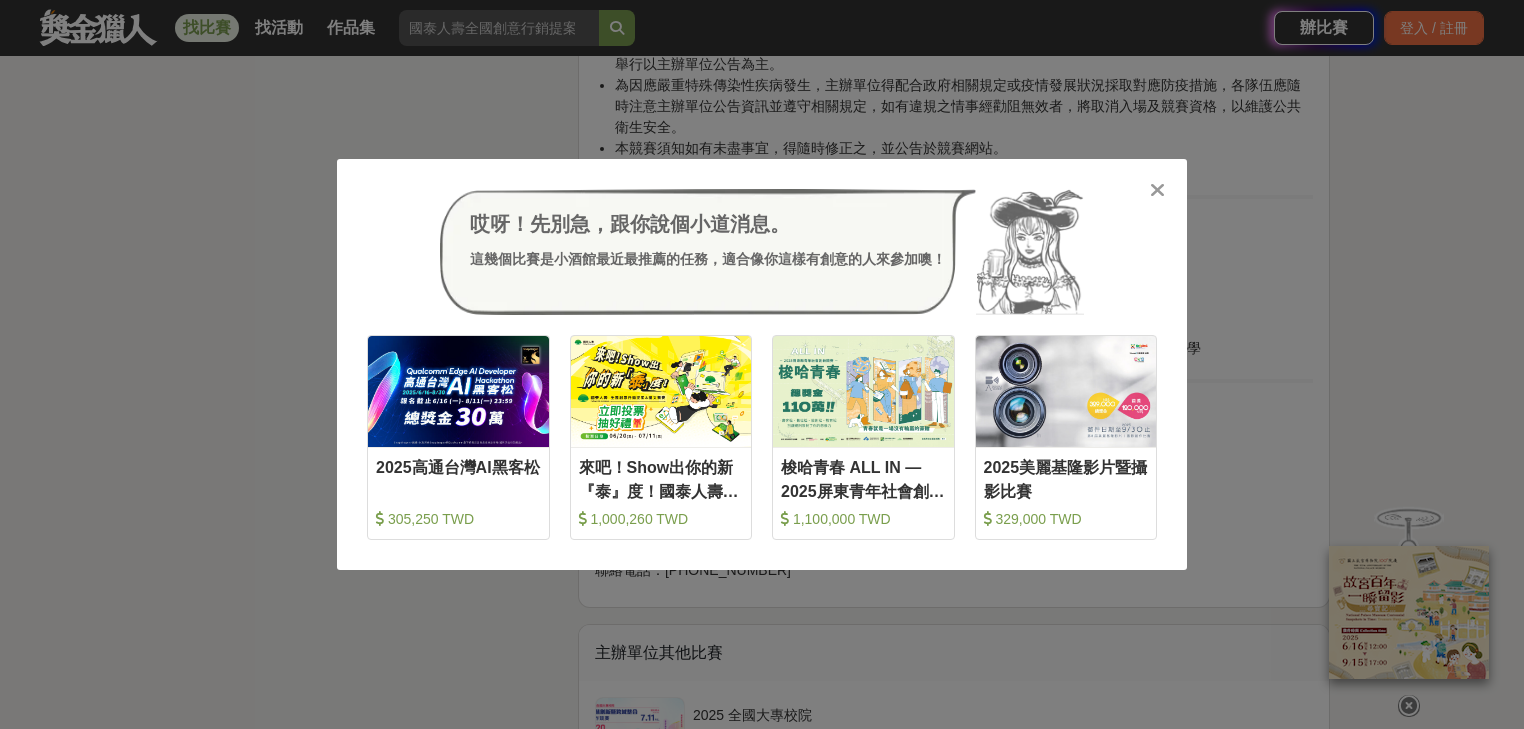 click at bounding box center (1157, 190) 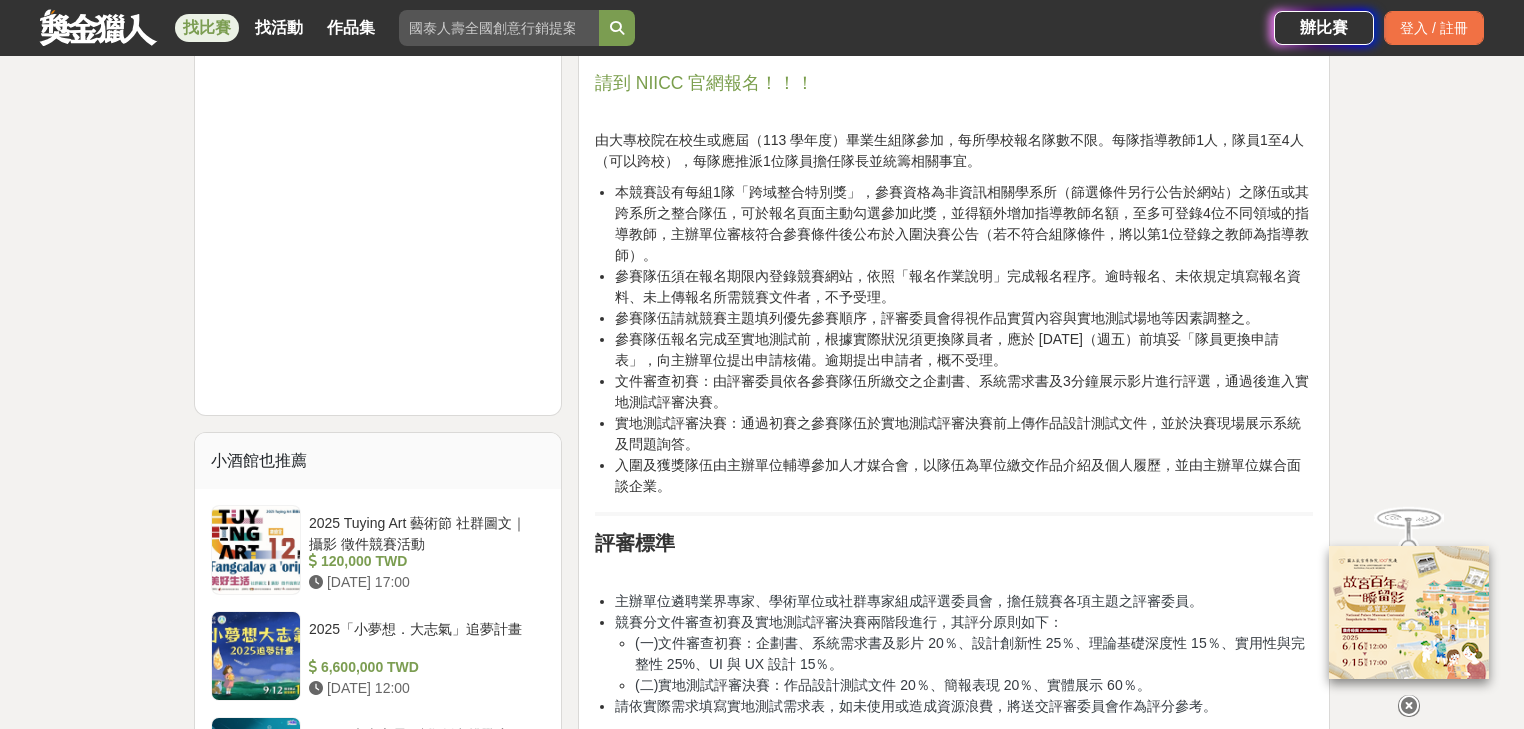 scroll, scrollTop: 1760, scrollLeft: 0, axis: vertical 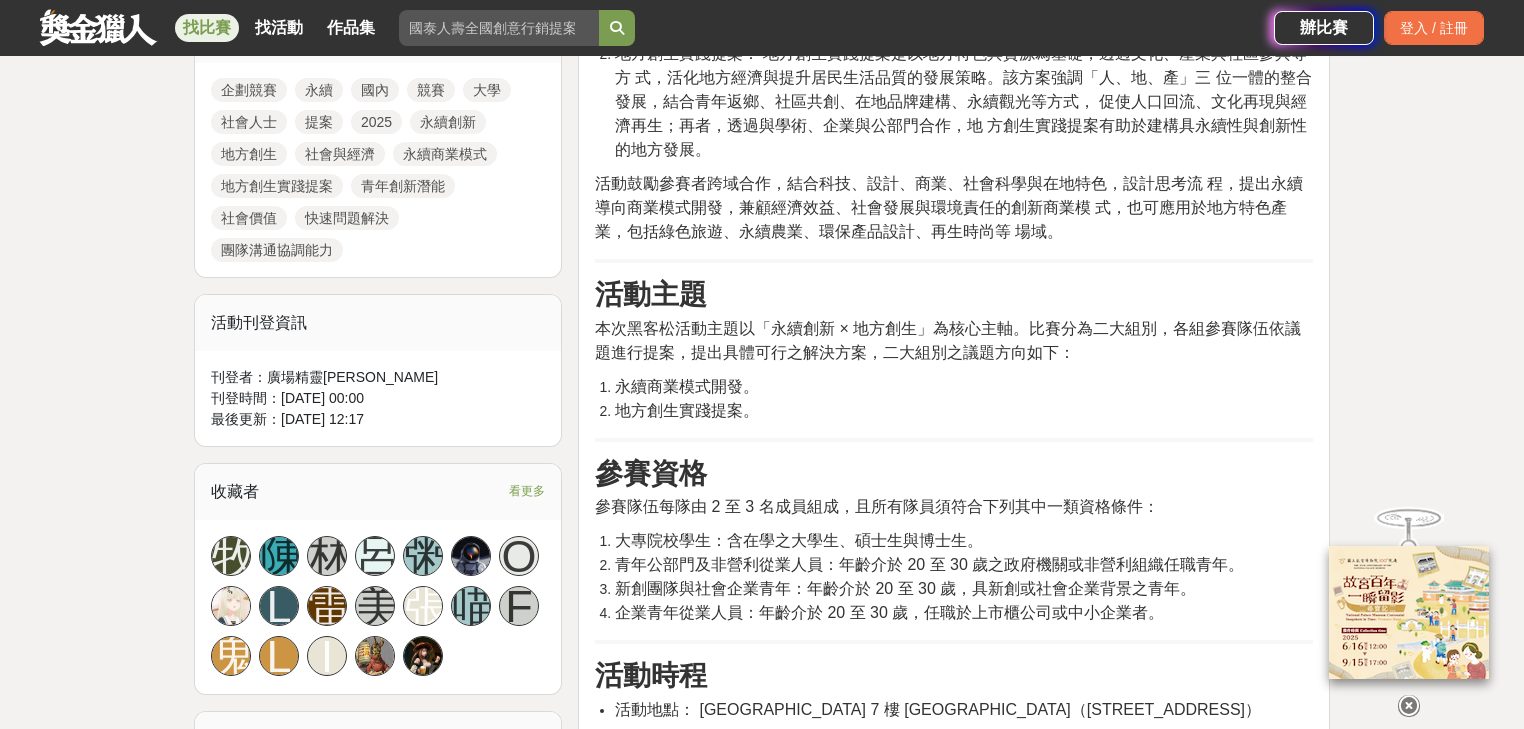 click on "活動主題" at bounding box center (954, 295) 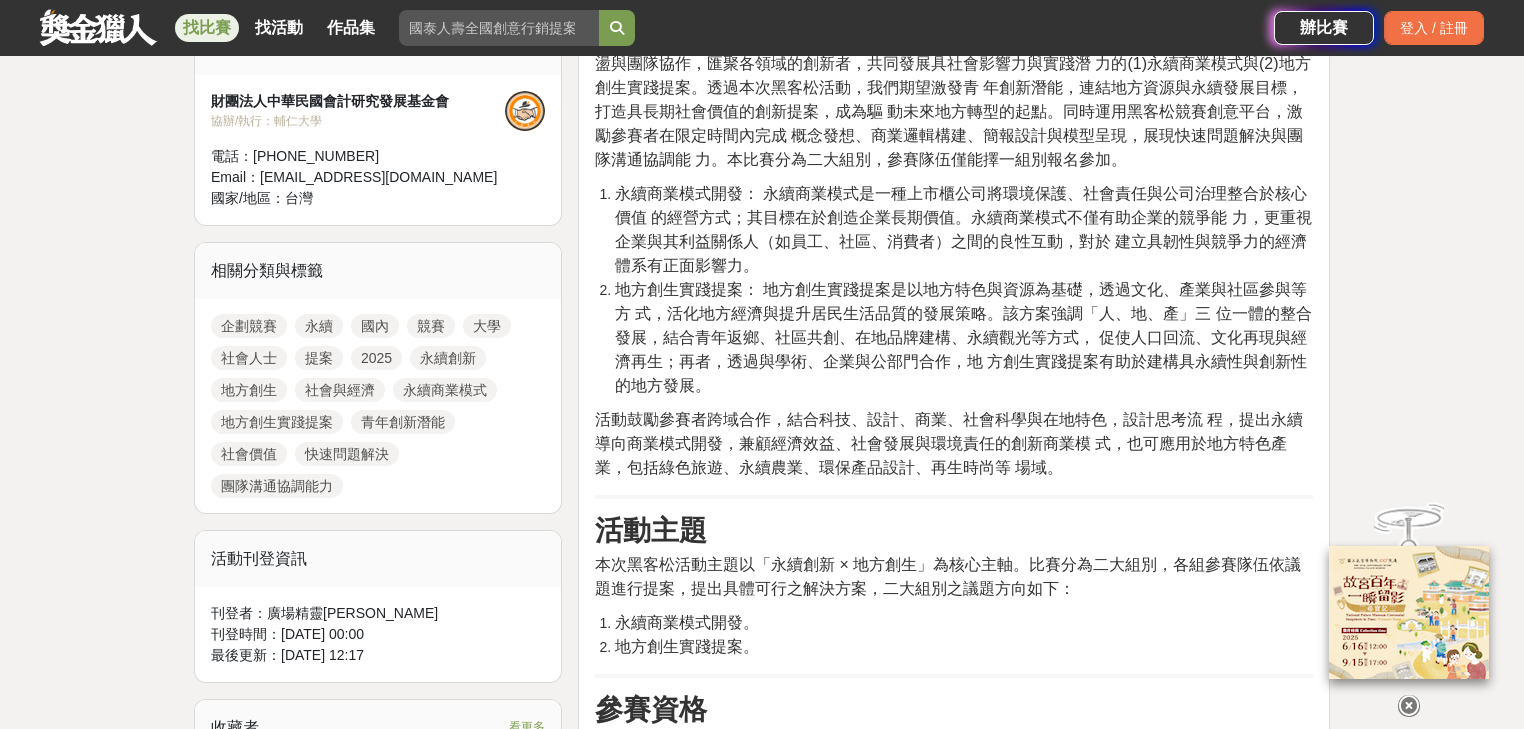 scroll, scrollTop: 720, scrollLeft: 0, axis: vertical 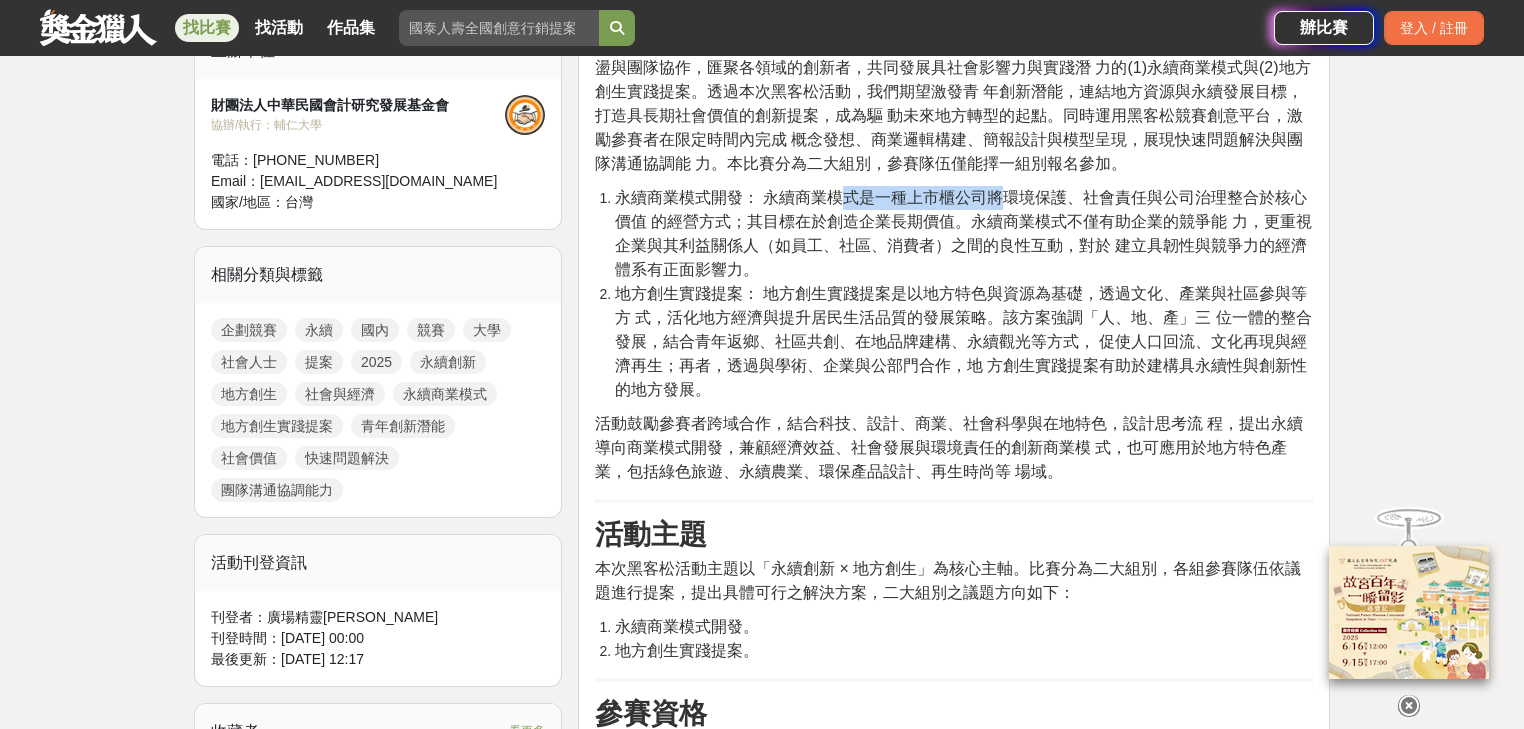 drag, startPoint x: 838, startPoint y: 192, endPoint x: 1004, endPoint y: 197, distance: 166.07529 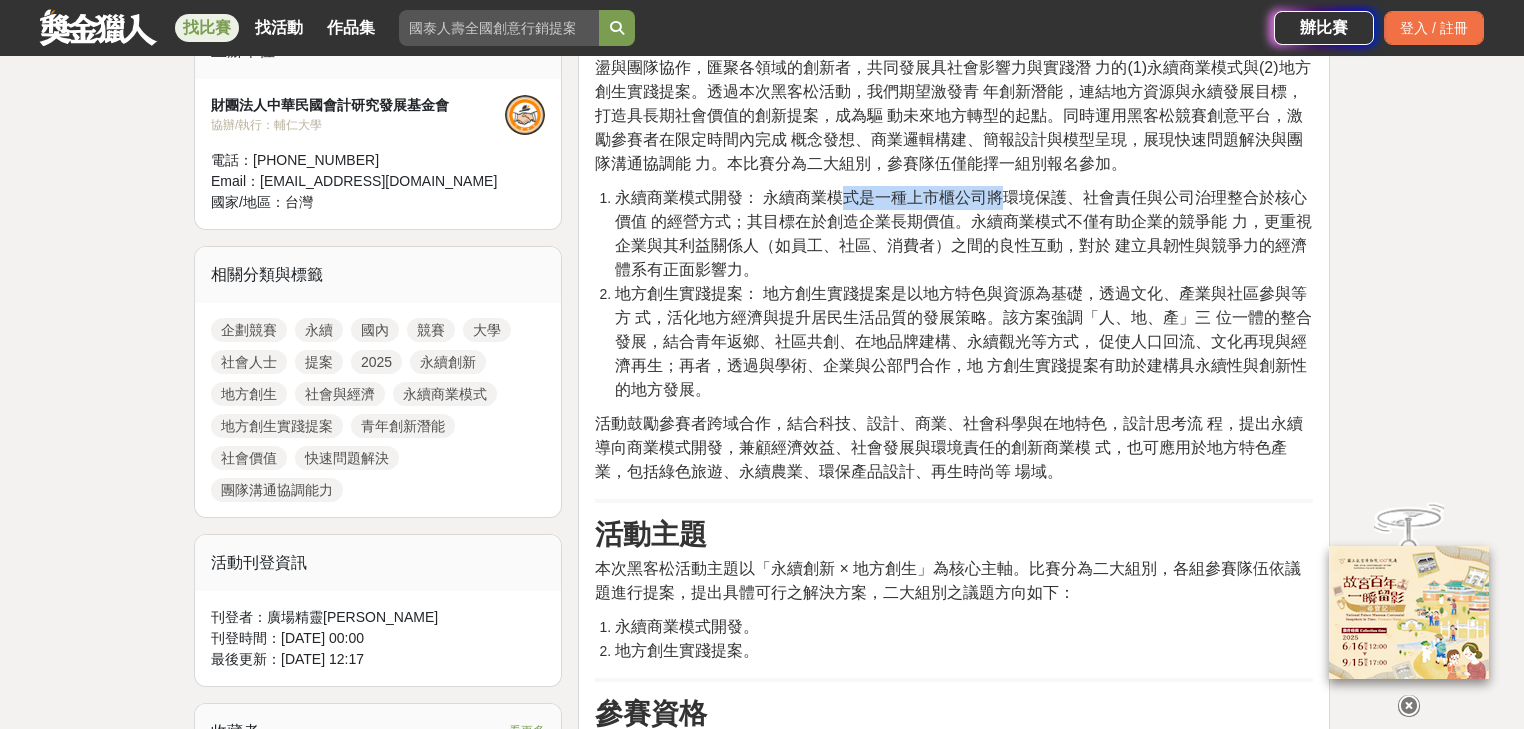 click on "永續商業模式開發： 永續商業模式是一種上市櫃公司將環境保護、社會責任與公司治理整合於核心價值 的經營方式；其目標在於創造企業長期價值。永續商業模式不僅有助企業的競爭能 力，更重視企業與其利益關係人（如員工、社區、消費者）之間的良性互動，對於 建立具韌性與競爭力的經濟體系有正面影響力。" at bounding box center (963, 233) 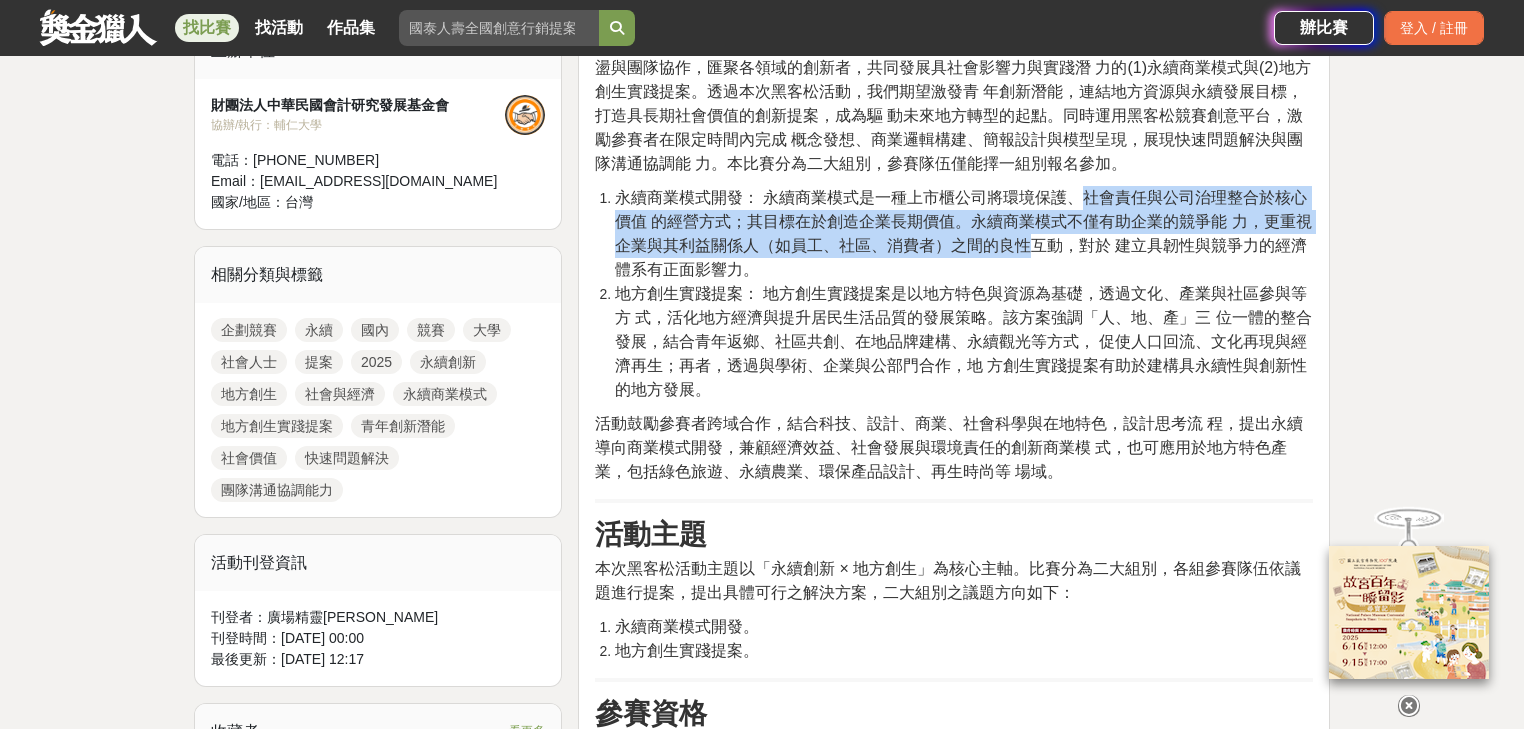 drag, startPoint x: 1080, startPoint y: 194, endPoint x: 1027, endPoint y: 232, distance: 65.21503 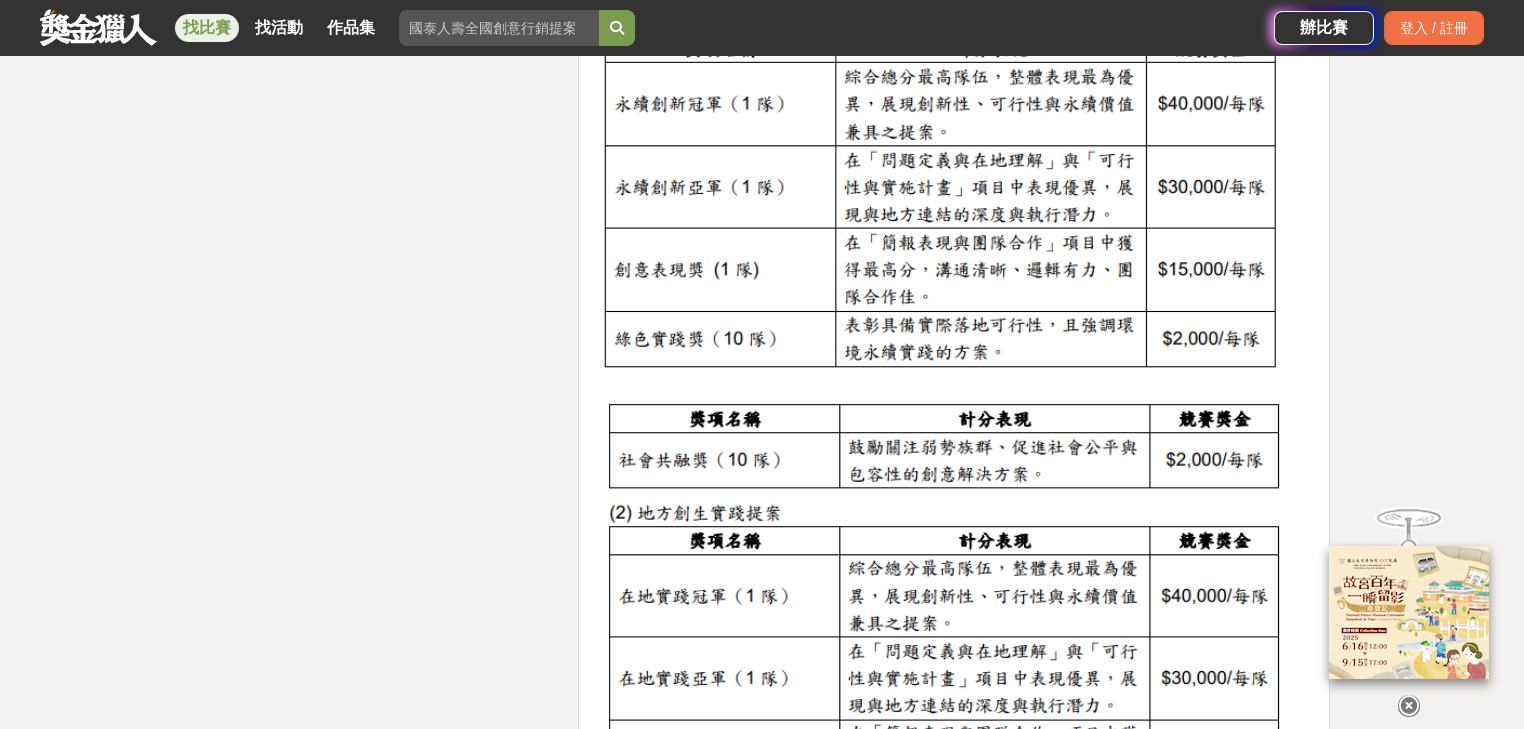 scroll, scrollTop: 3280, scrollLeft: 0, axis: vertical 